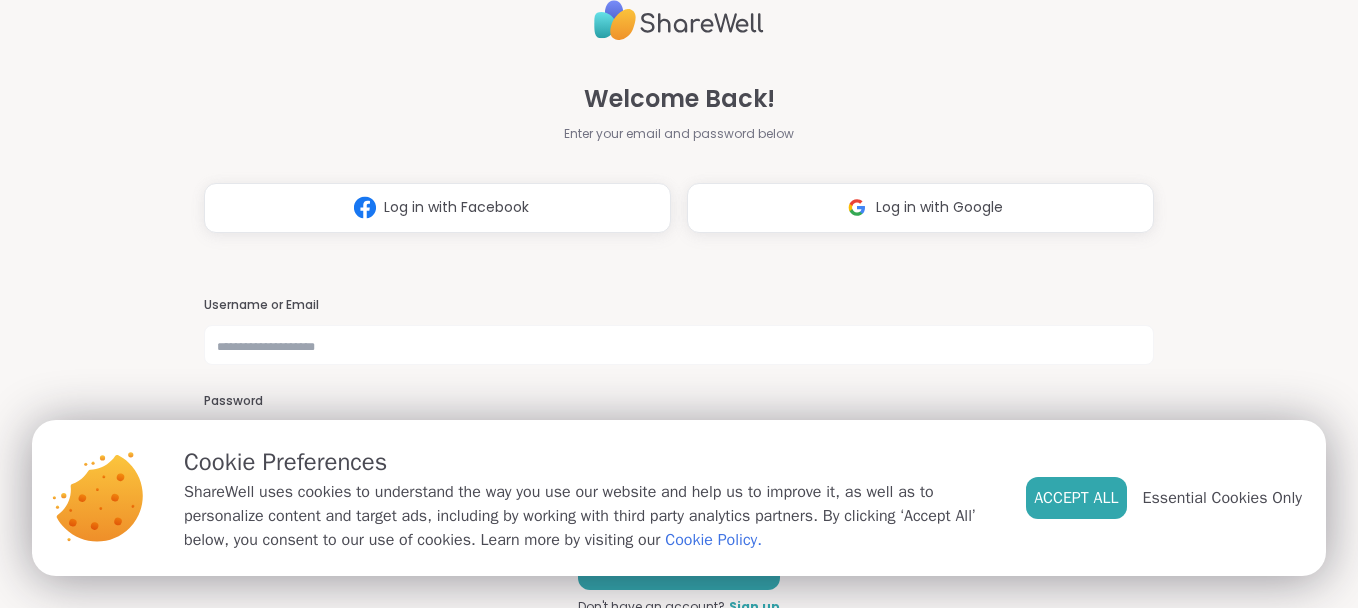 scroll, scrollTop: 0, scrollLeft: 0, axis: both 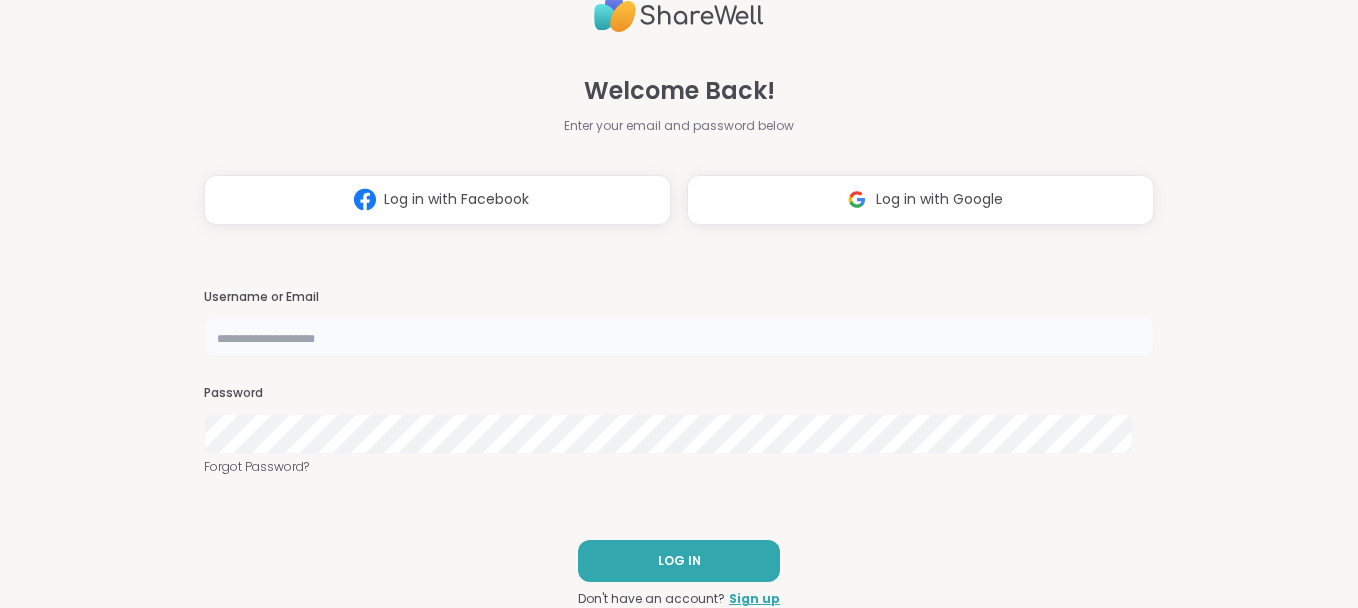 click at bounding box center [679, 337] 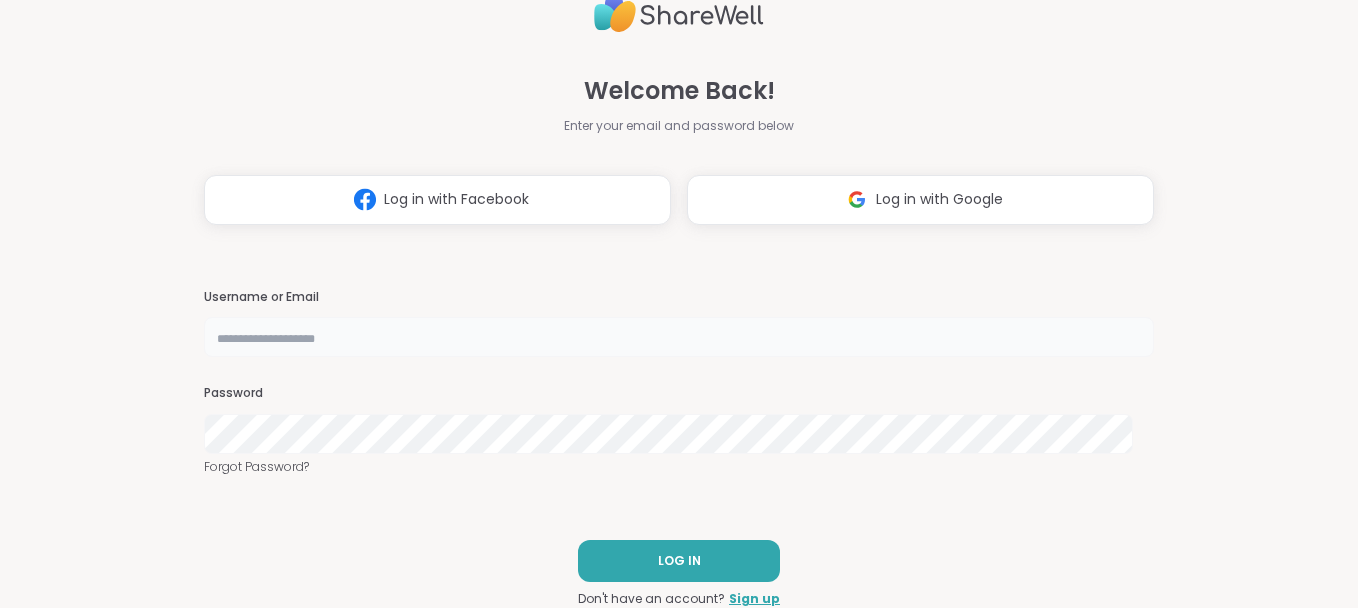 type on "**********" 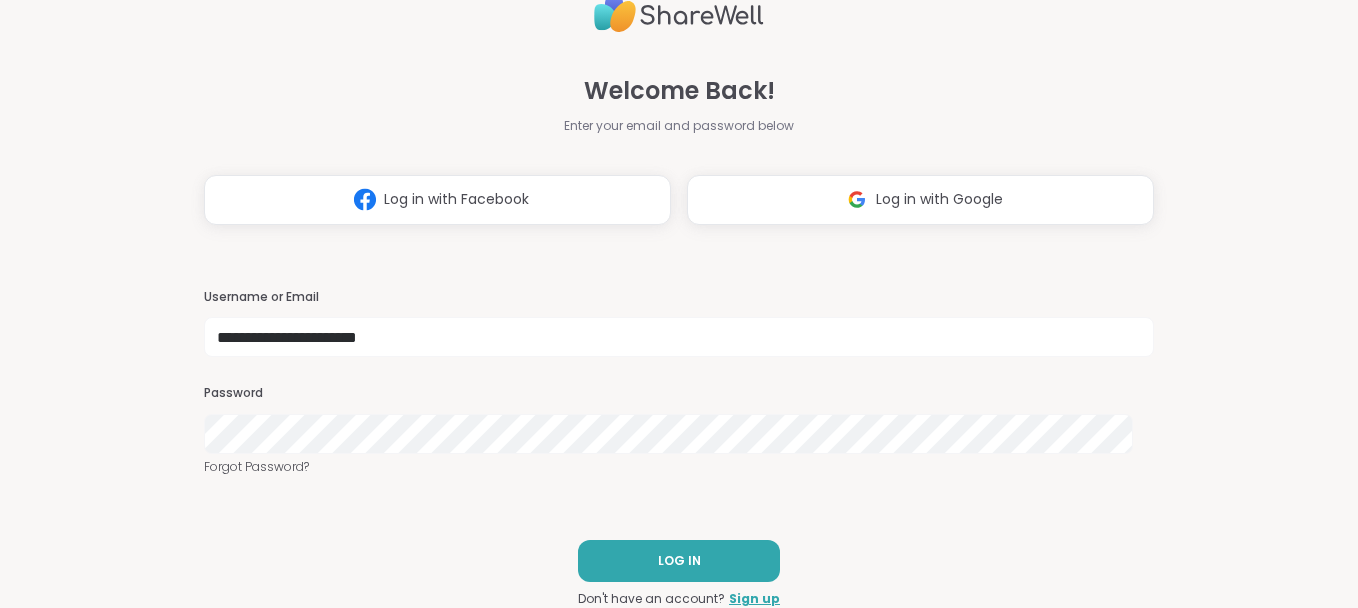 click on "Forgot Password?" at bounding box center [679, 467] 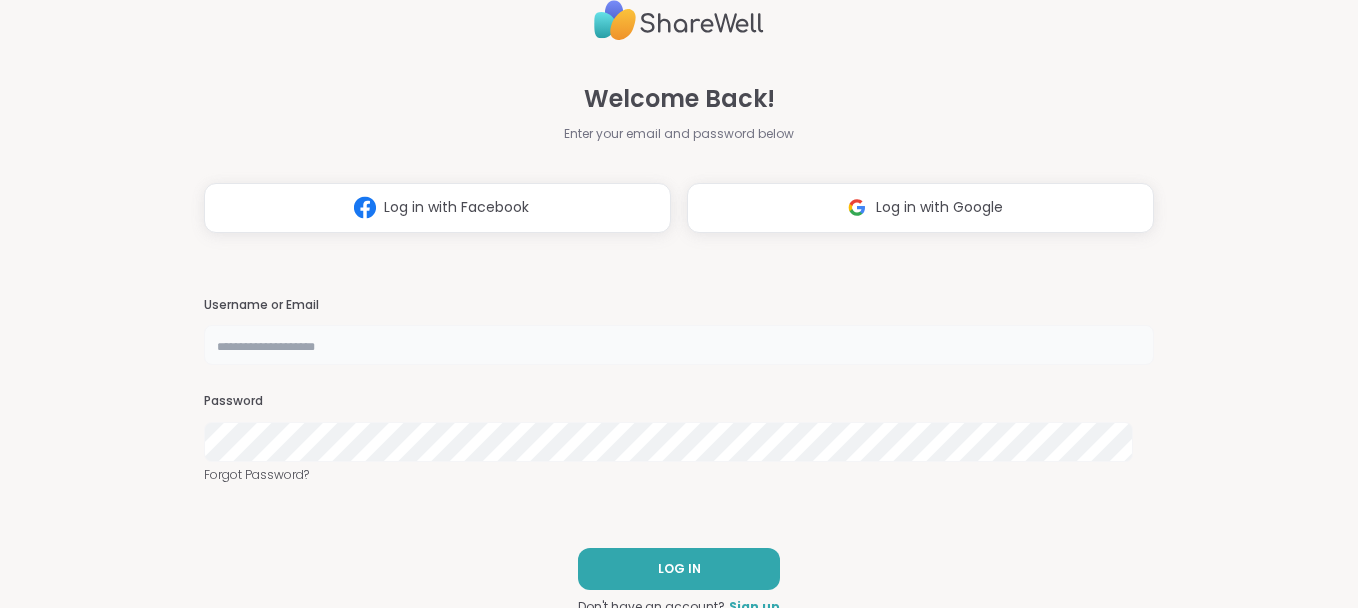 click at bounding box center [679, 345] 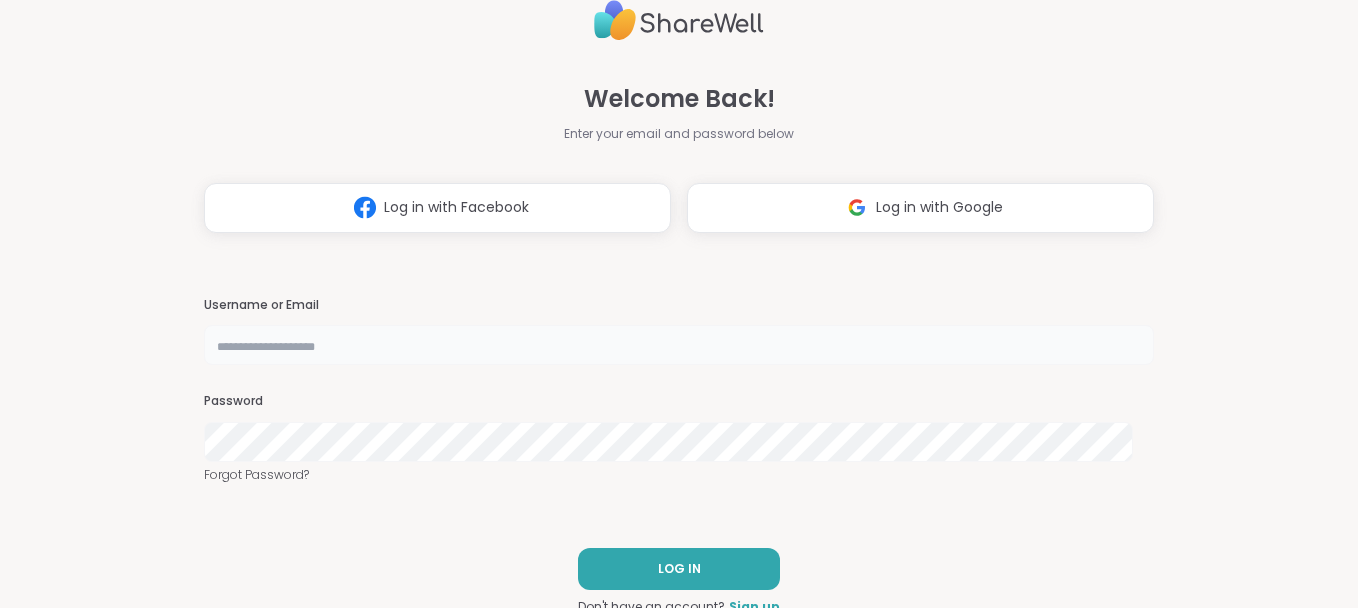 type on "**********" 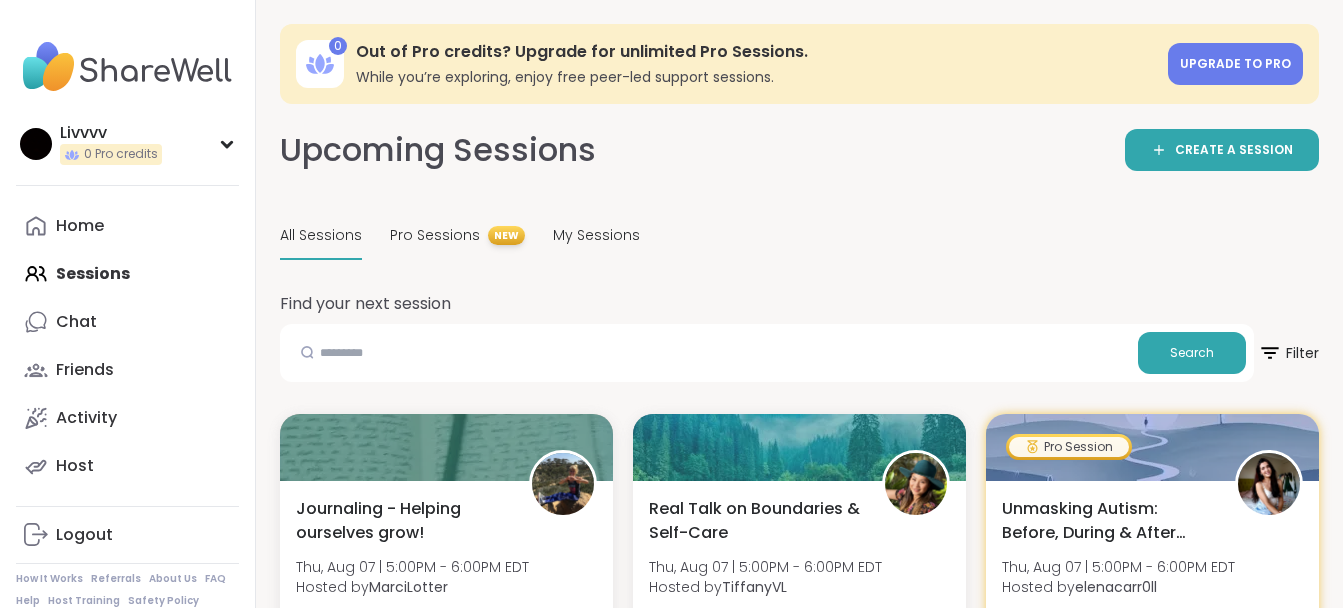 click on "Chat" at bounding box center (127, 322) 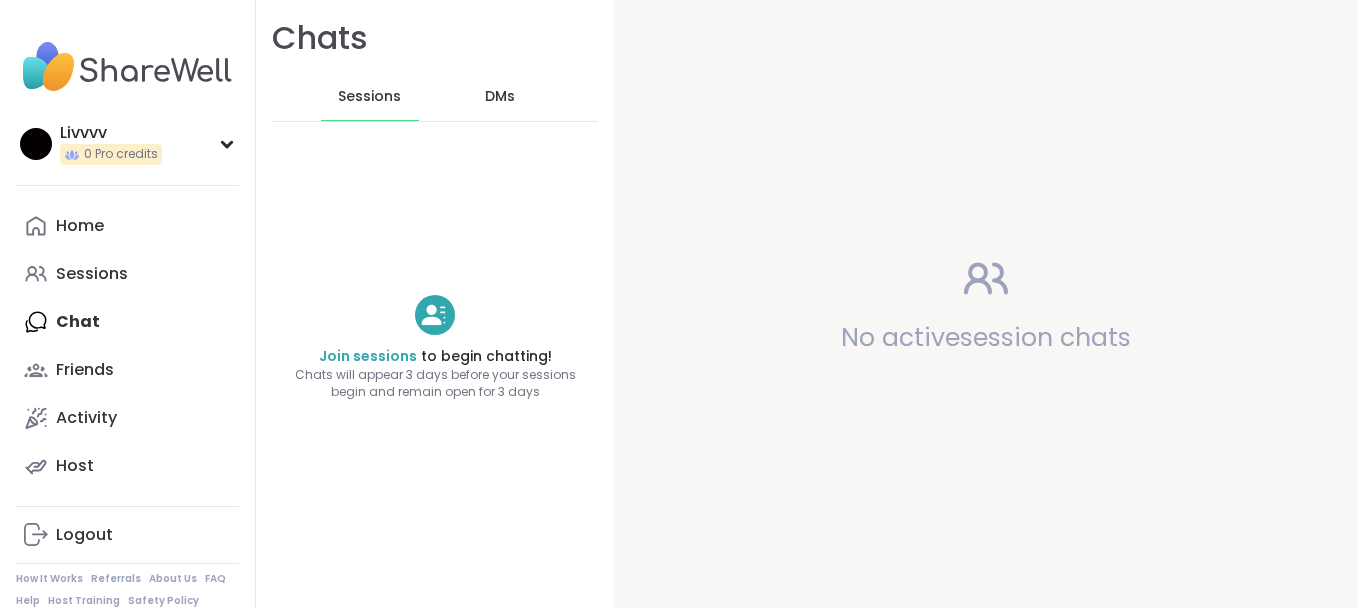 click on "DMs" at bounding box center [500, 97] 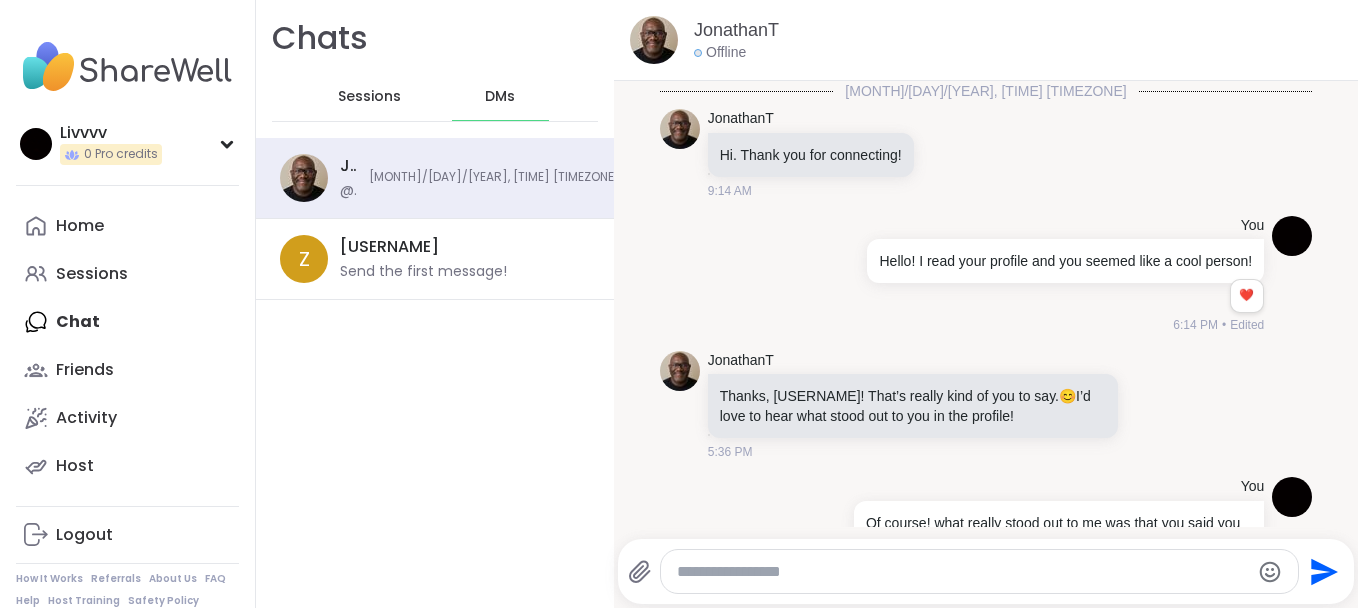 scroll, scrollTop: 1828, scrollLeft: 0, axis: vertical 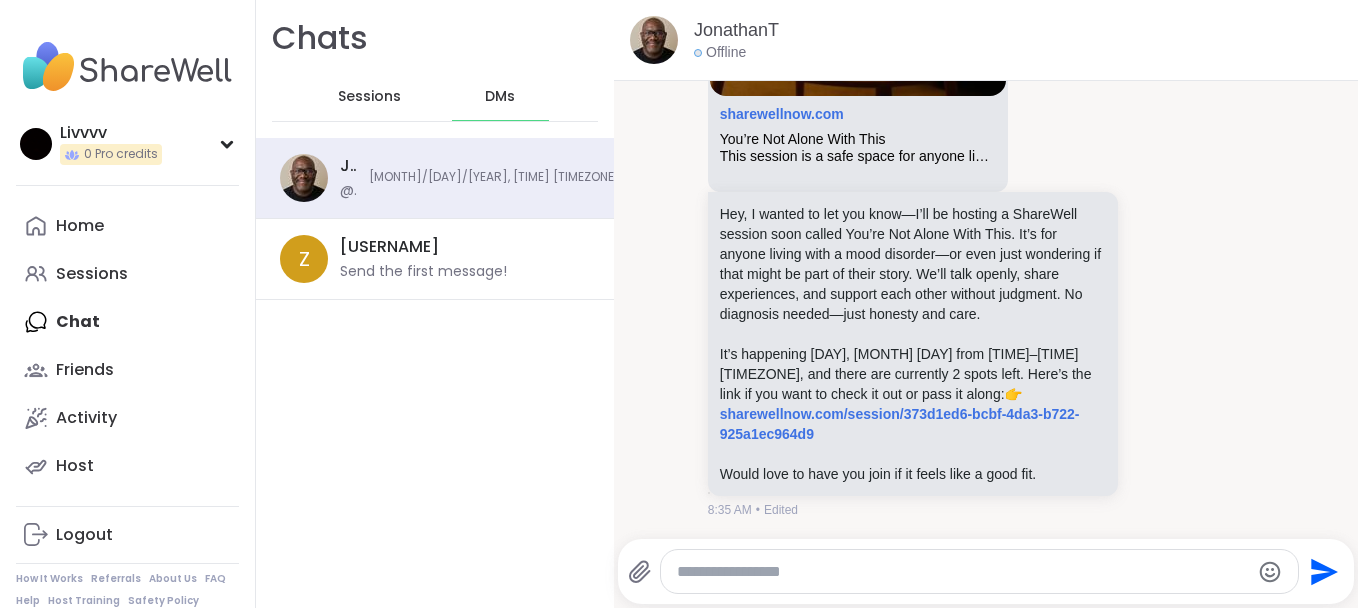 click on "sharewellnow.com/session/373d1ed6-bcbf-4da3-b722-925a1ec964d9" at bounding box center (900, 424) 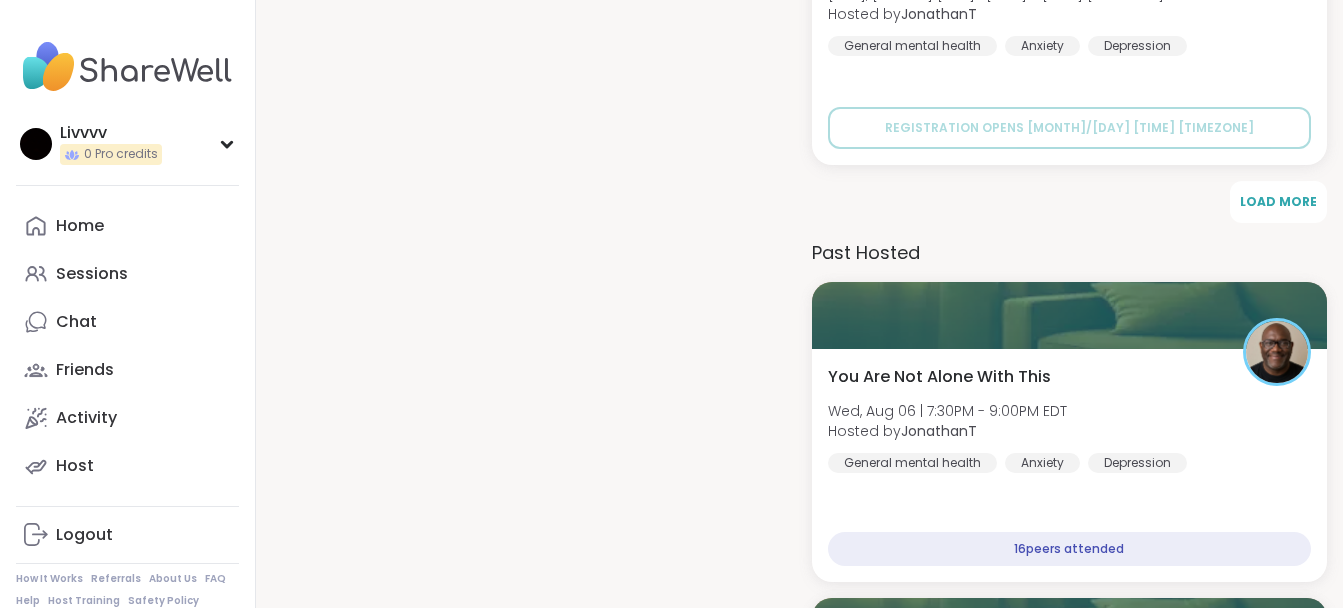 scroll, scrollTop: 5260, scrollLeft: 0, axis: vertical 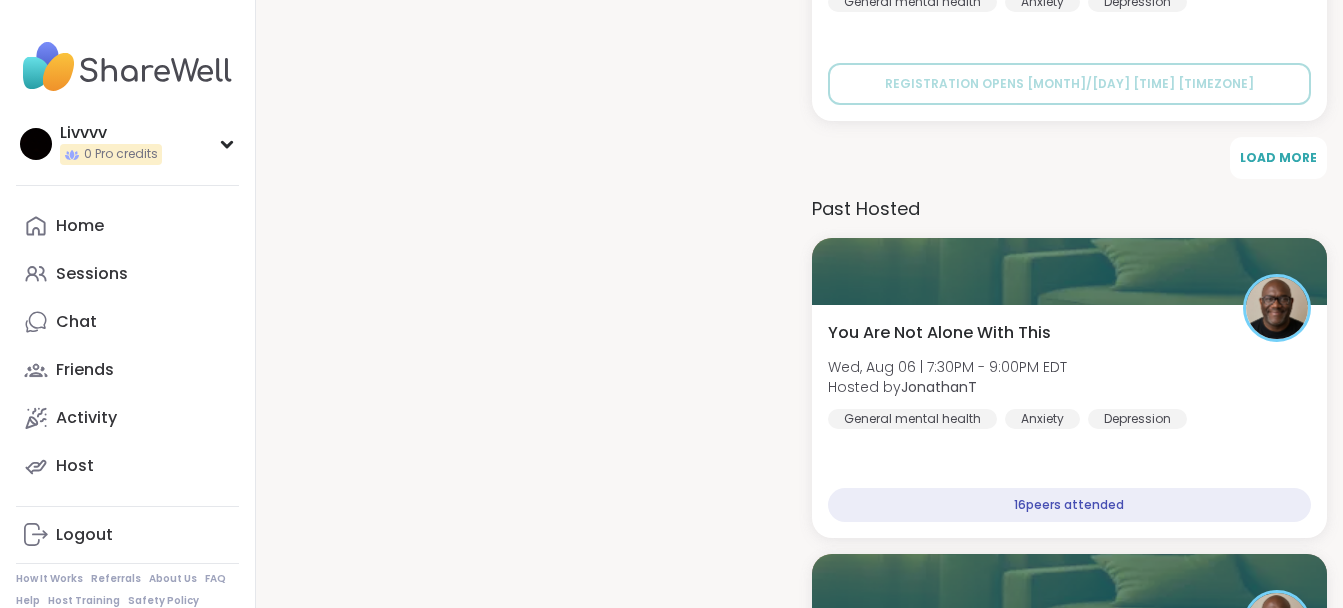 click on "Load More" at bounding box center (1278, 158) 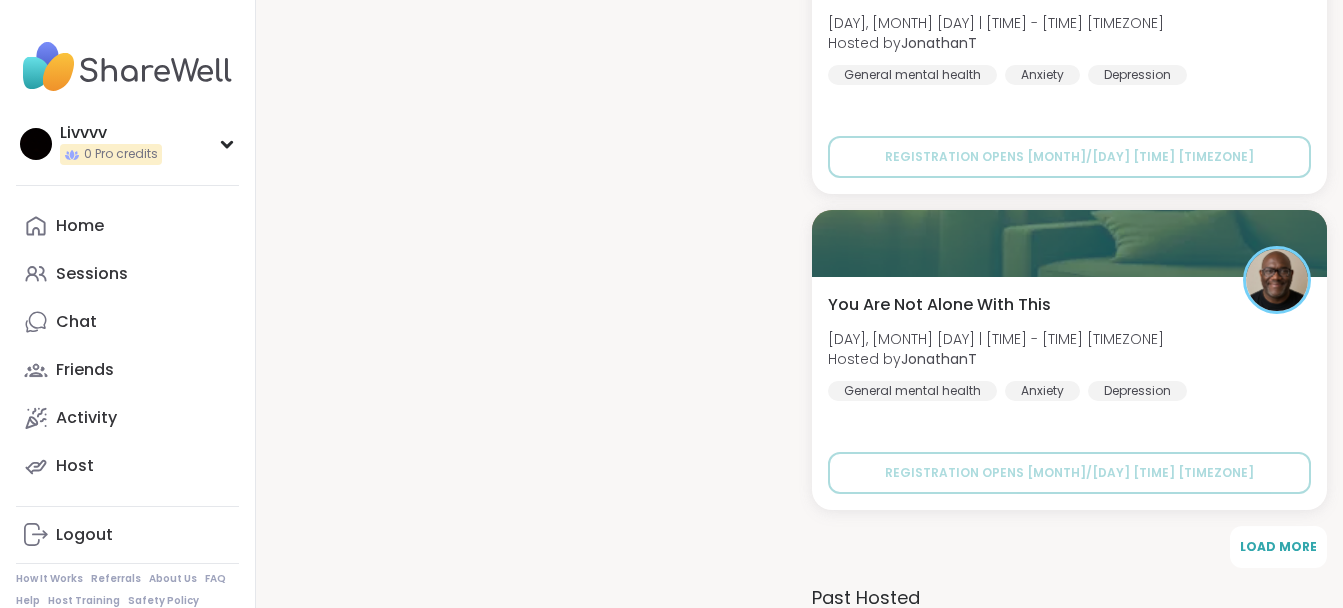 scroll, scrollTop: 8656, scrollLeft: 0, axis: vertical 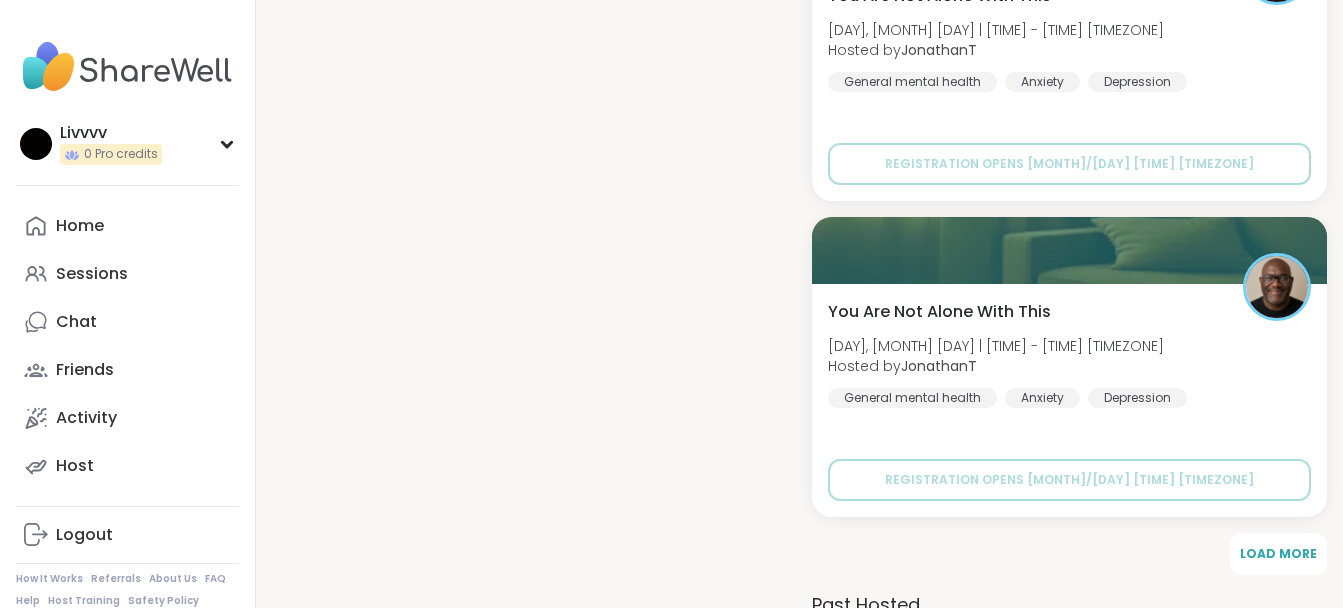 click on "You Are Not Alone With This [DAY], [MONTH] [DAY] | [TIME] - [TIME] [TIMEZONE] Hosted by [USERNAME] General mental health Anxiety Depression Registration opens [MONTH]/[DAY] [TIME] [TIMEZONE]" at bounding box center (1070, 400) 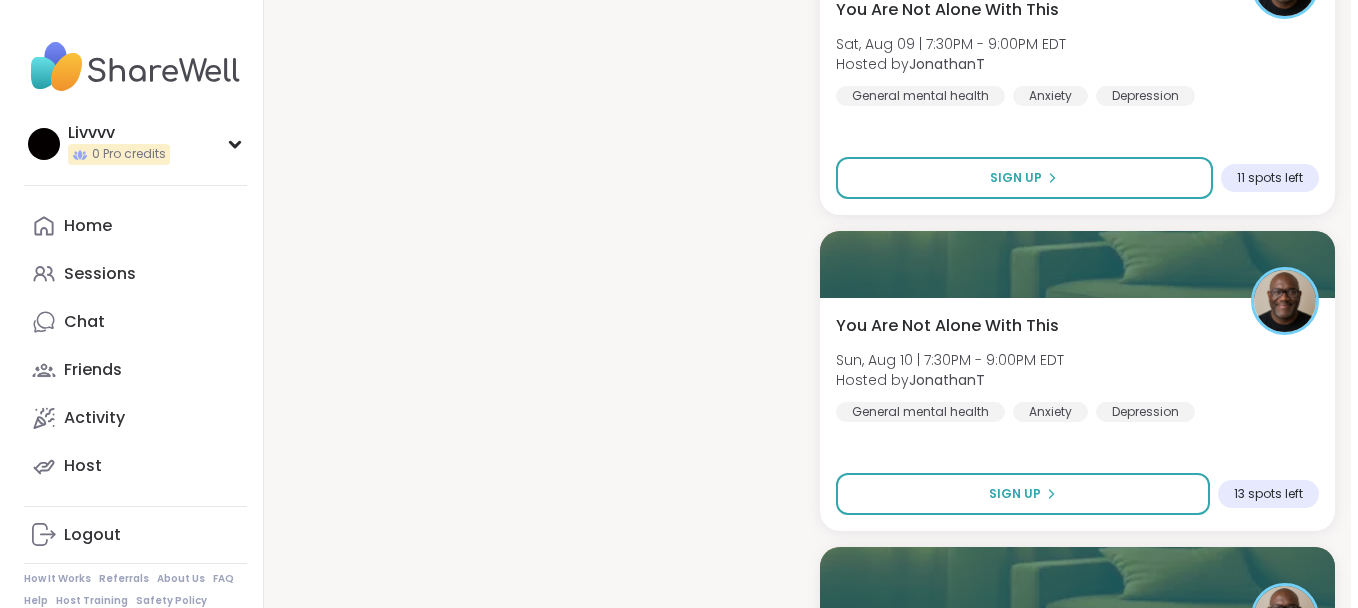 scroll, scrollTop: 0, scrollLeft: 0, axis: both 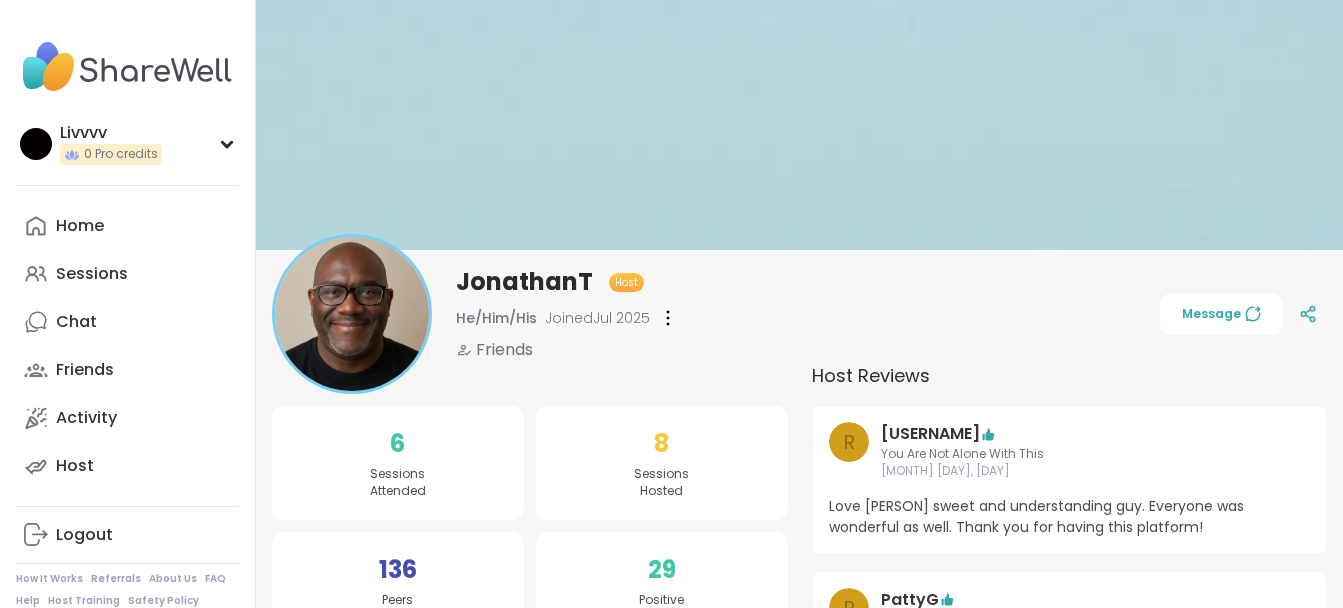 click on "Chat" at bounding box center [127, 322] 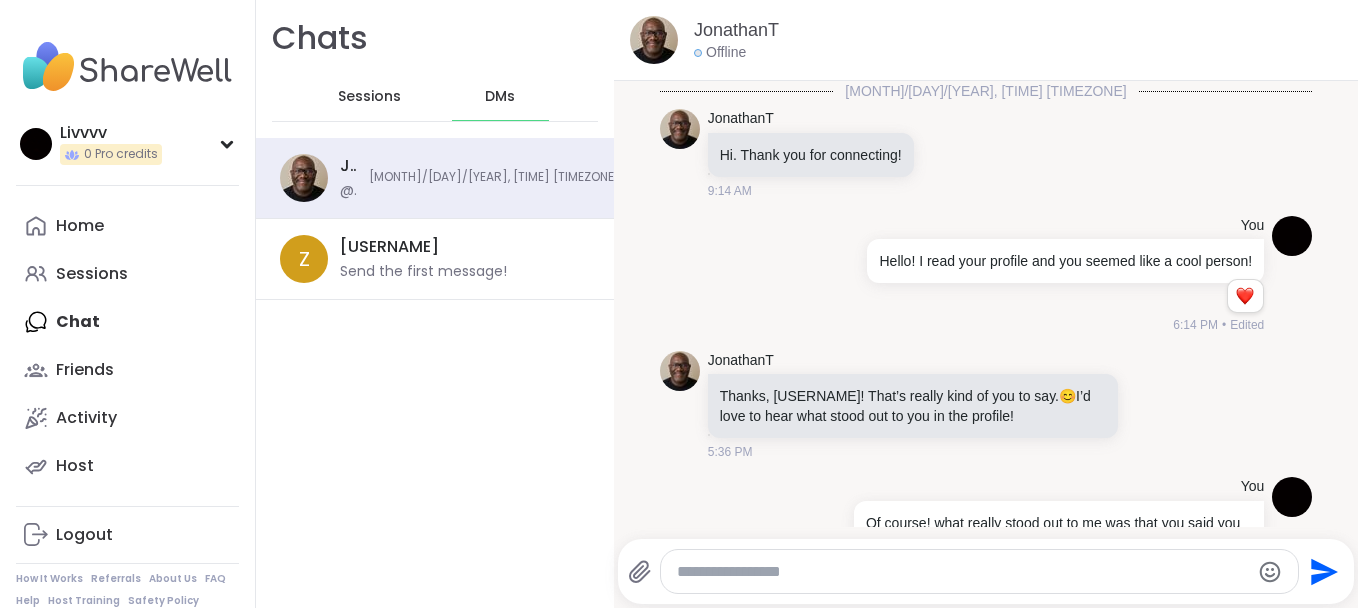 scroll, scrollTop: 1828, scrollLeft: 0, axis: vertical 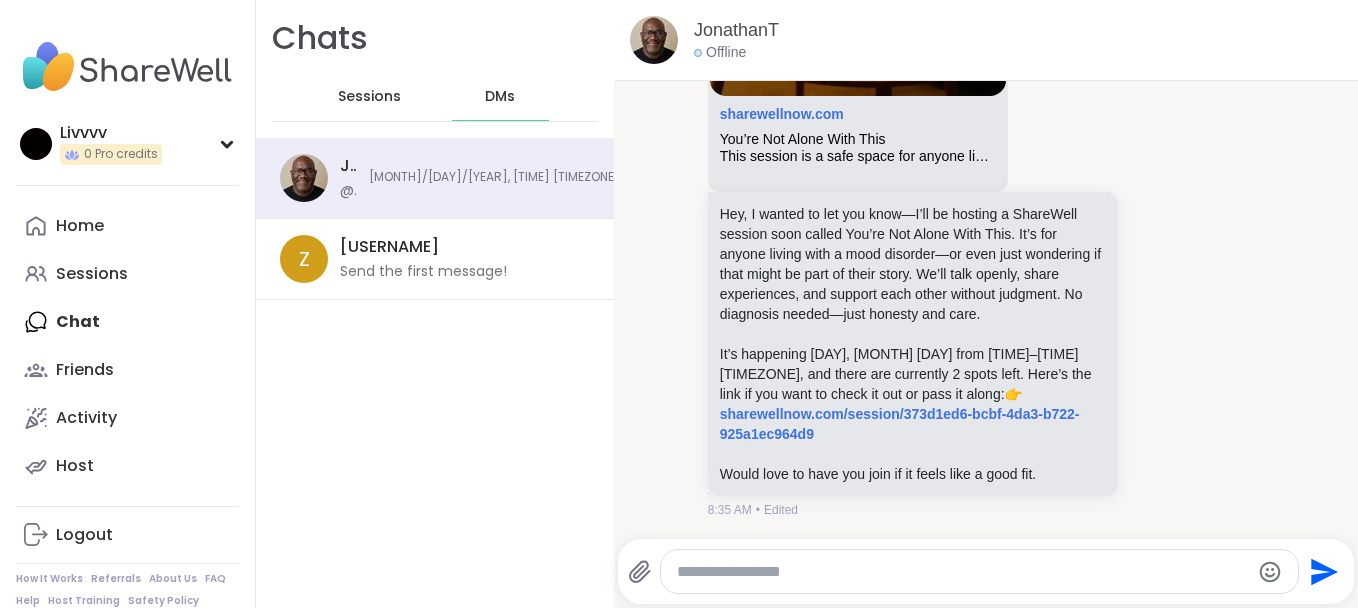 click on "Z" at bounding box center (304, 259) 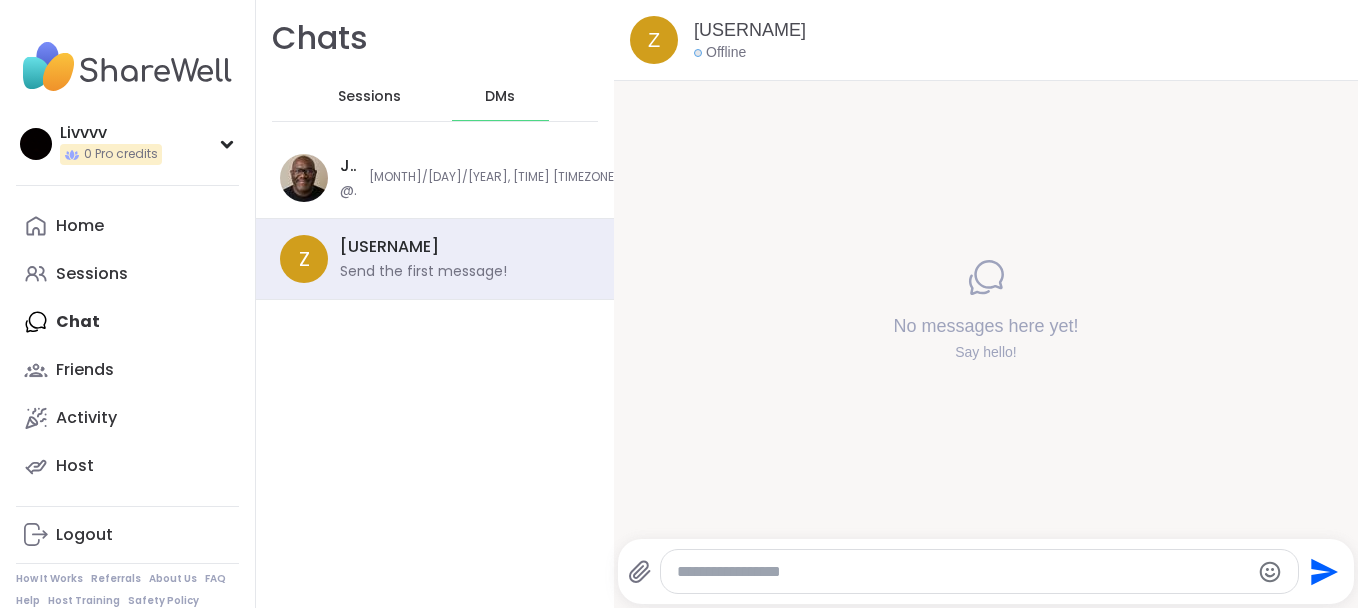 click on "Sessions" at bounding box center (370, 97) 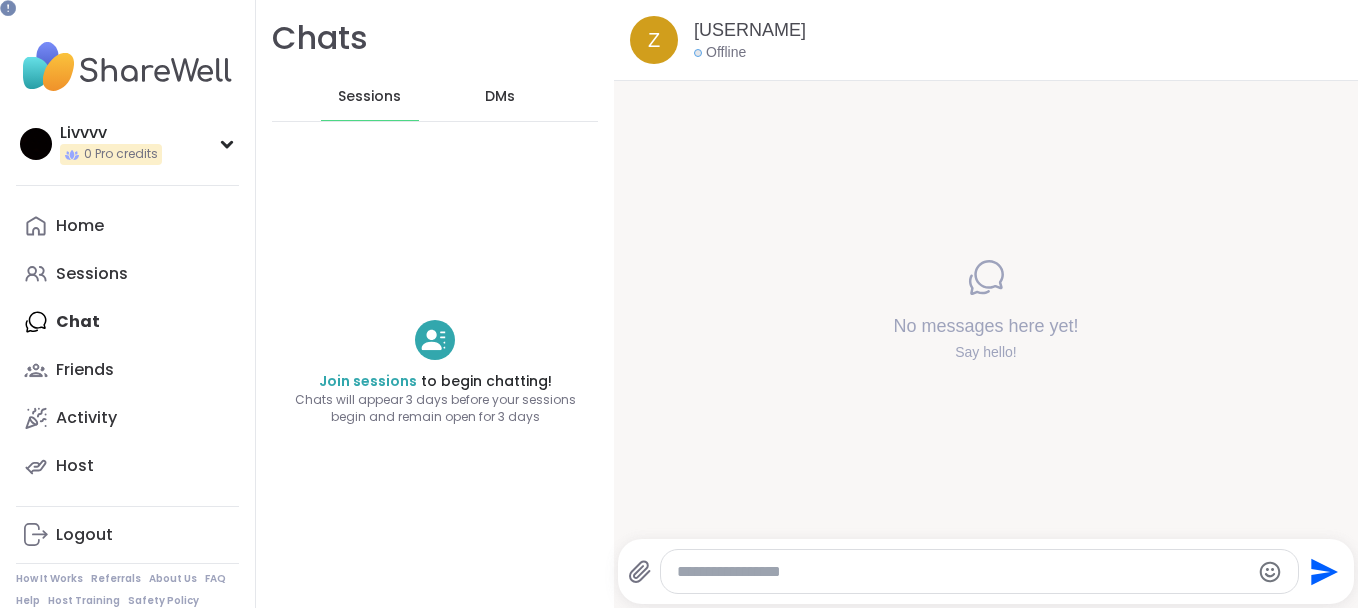 scroll, scrollTop: 0, scrollLeft: 0, axis: both 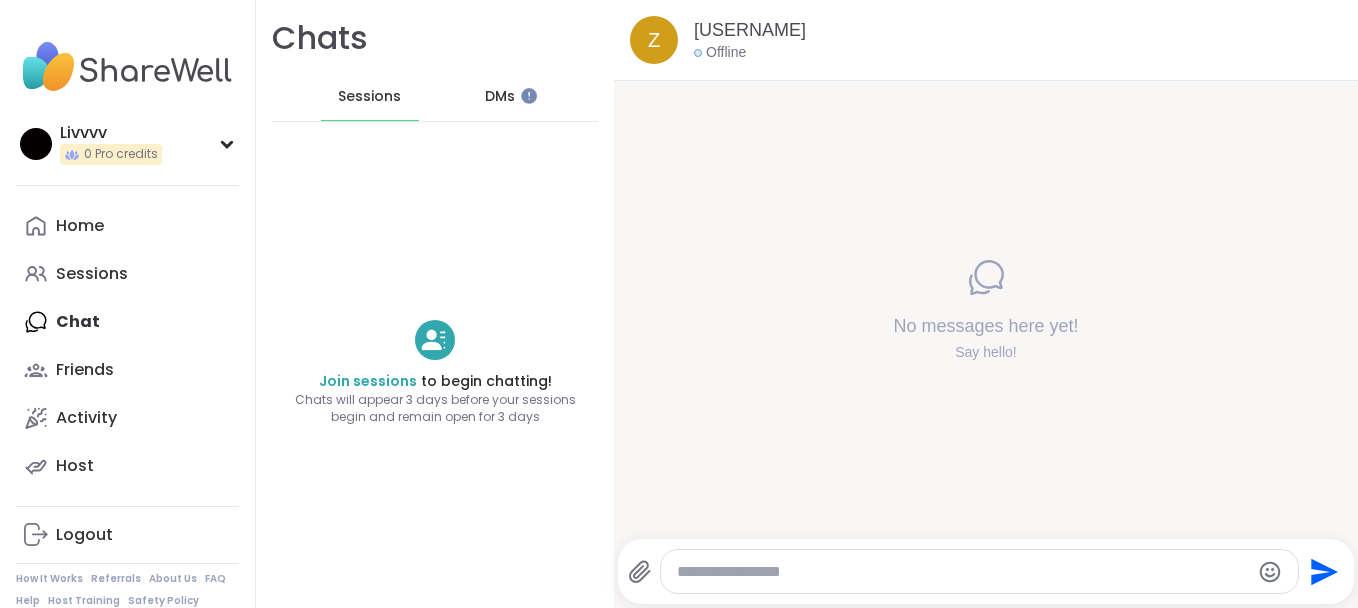 click on "DMs" at bounding box center (501, 97) 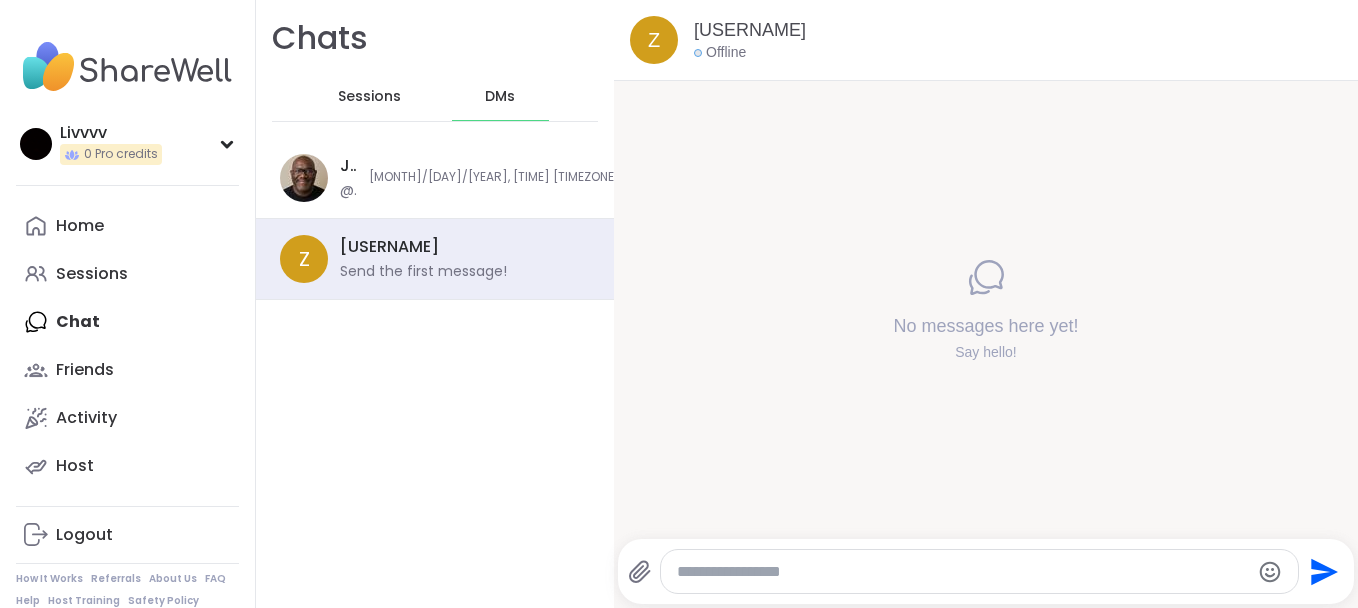 click on "Home" at bounding box center [127, 226] 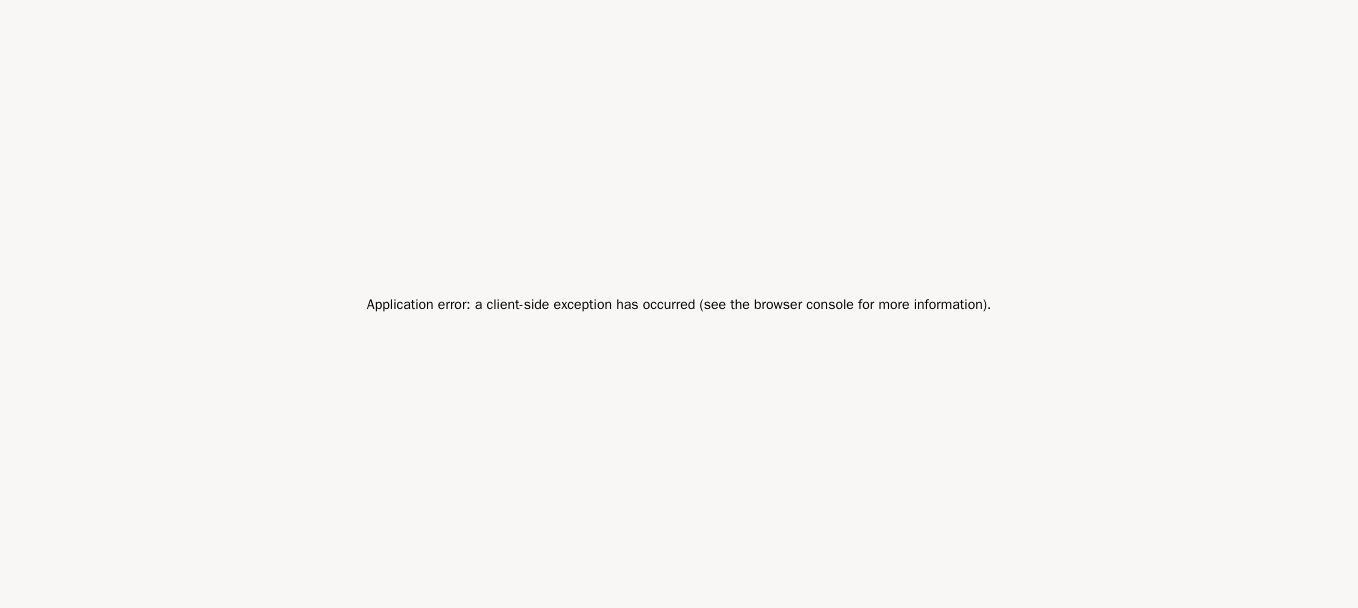 scroll, scrollTop: 0, scrollLeft: 0, axis: both 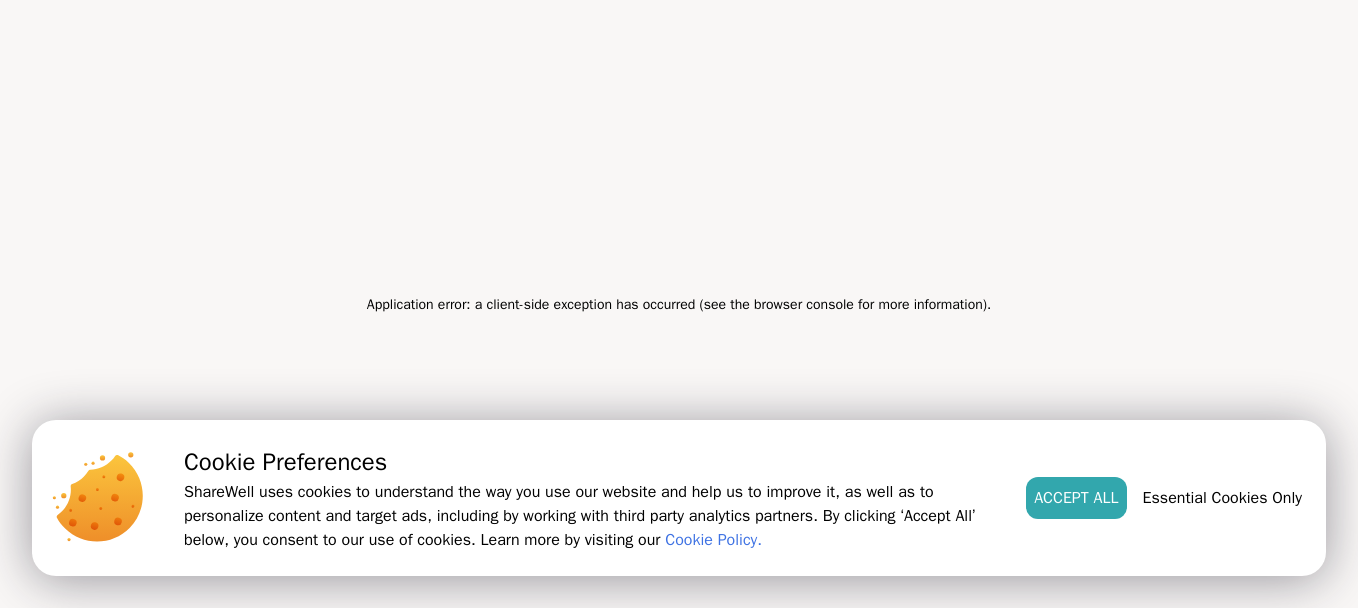 click on "Accept All" at bounding box center (1076, 498) 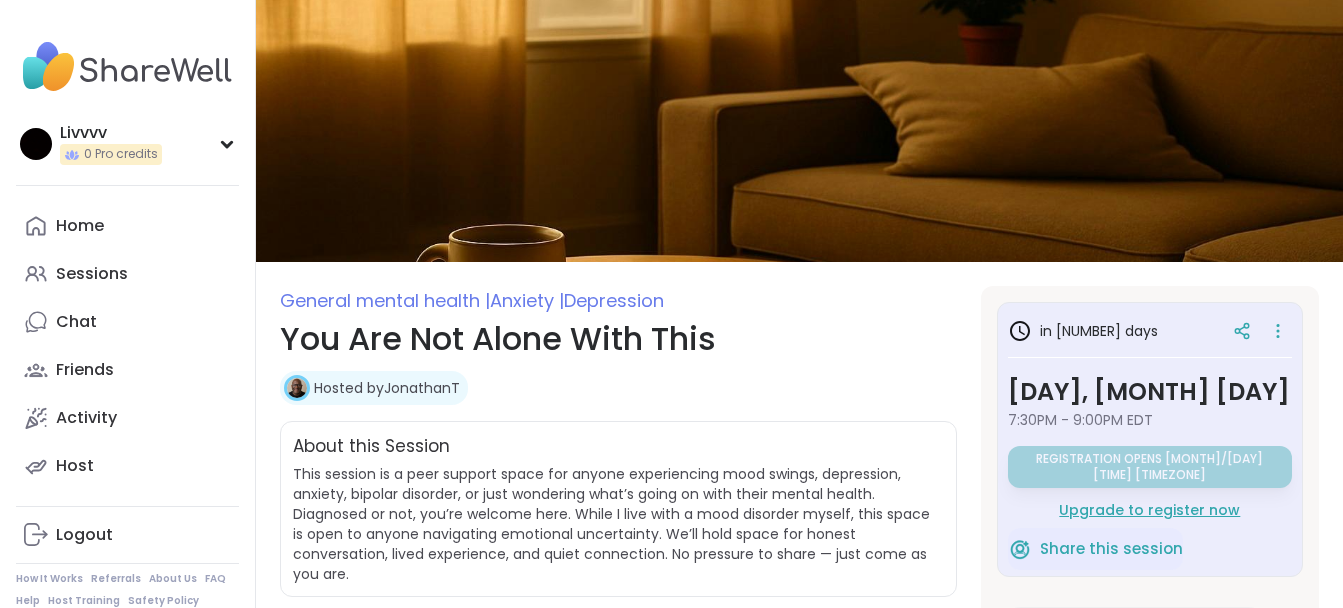scroll, scrollTop: 0, scrollLeft: 0, axis: both 